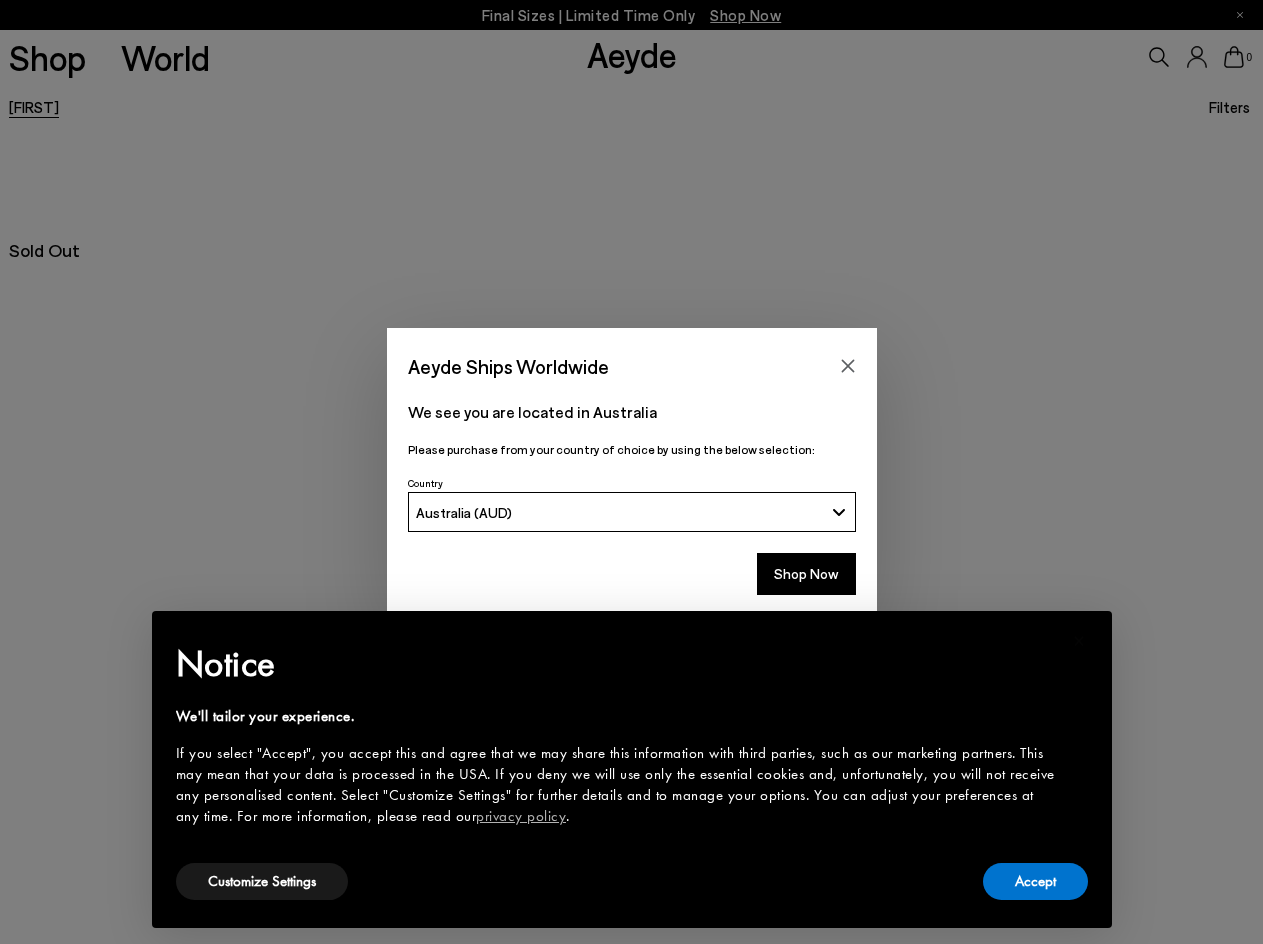 scroll, scrollTop: 0, scrollLeft: 0, axis: both 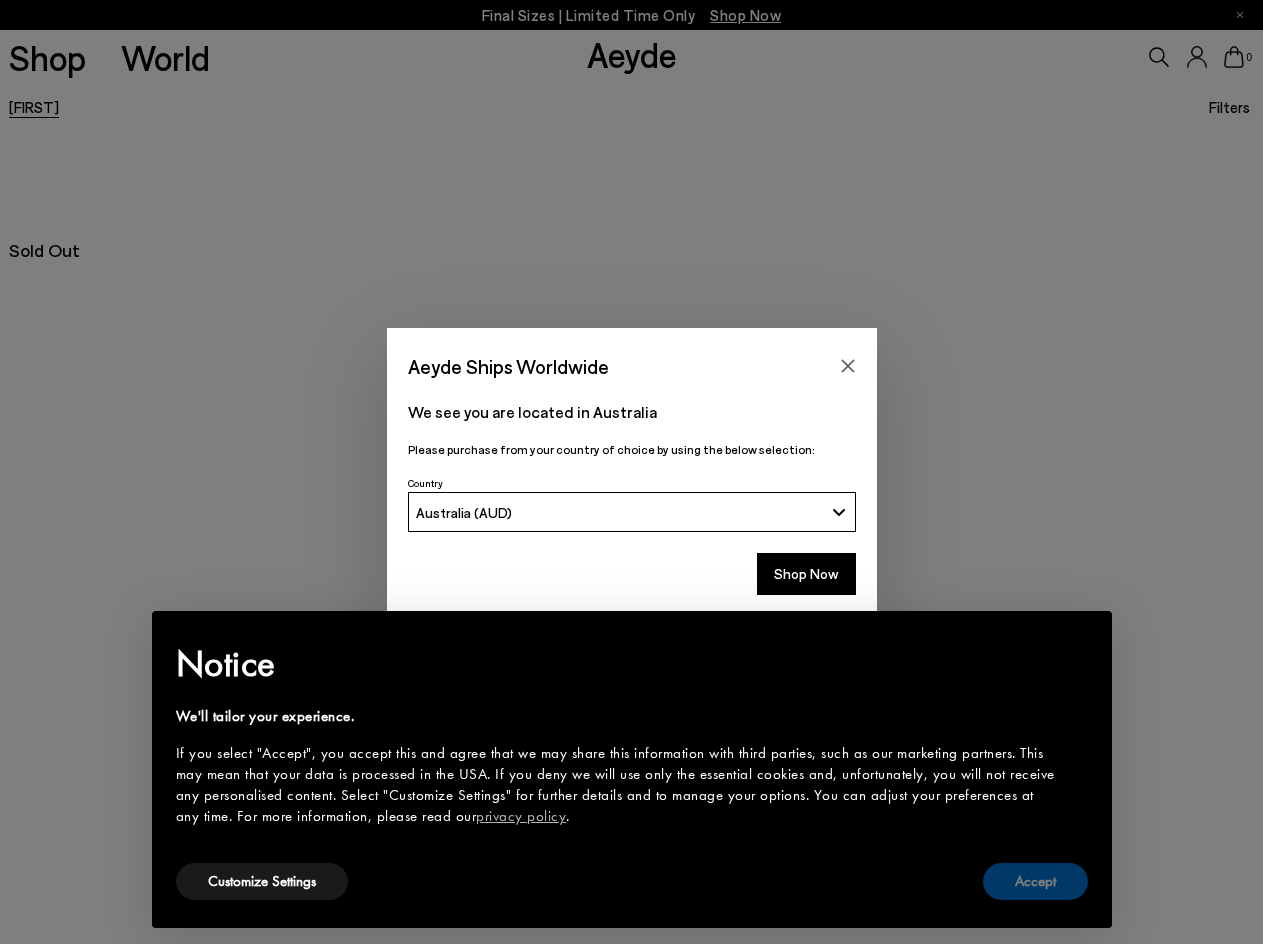 click on "Accept" at bounding box center [1035, 881] 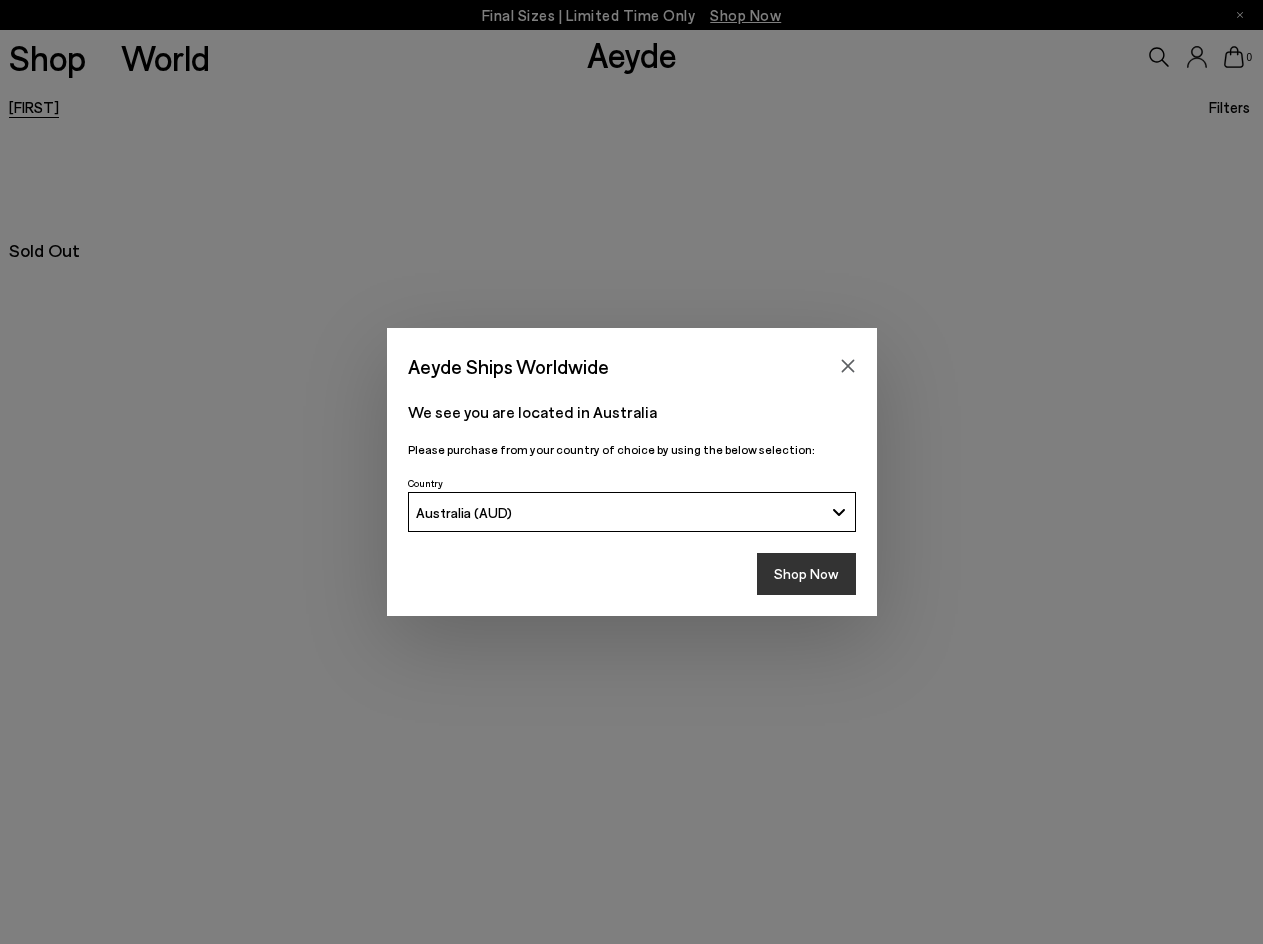 click on "Shop Now" at bounding box center (806, 574) 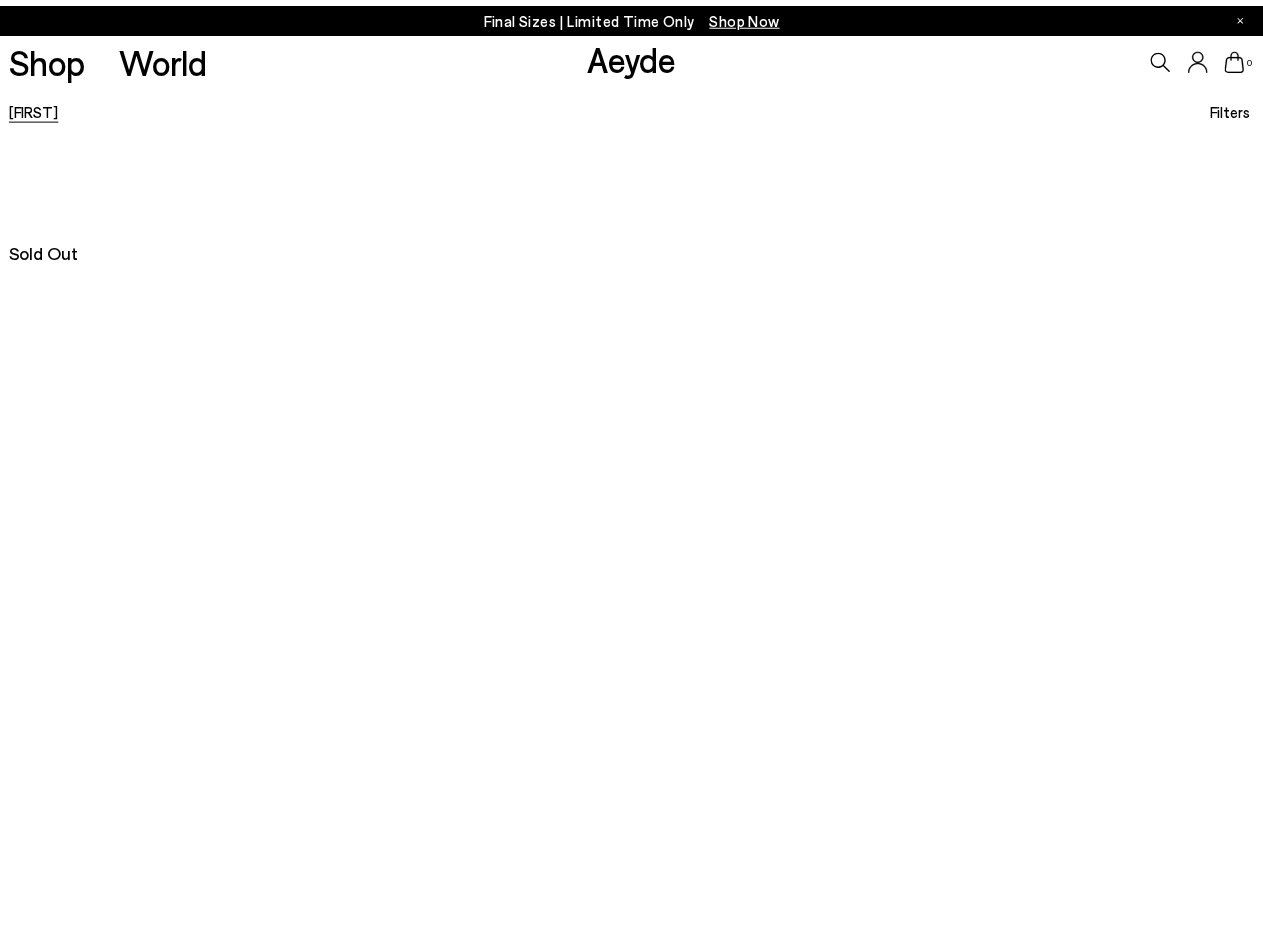 scroll, scrollTop: 0, scrollLeft: 0, axis: both 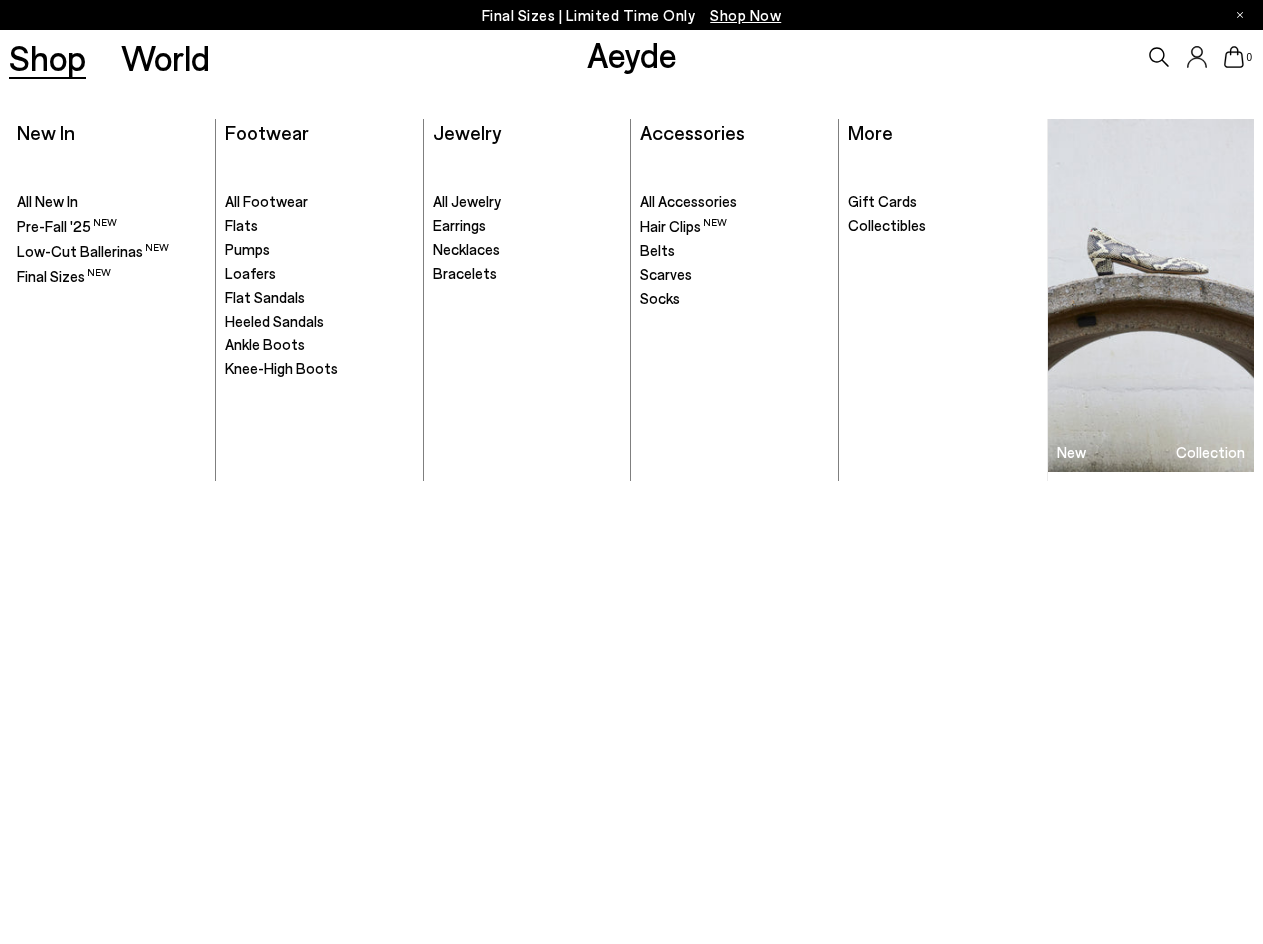 click on "Shop" at bounding box center (47, 57) 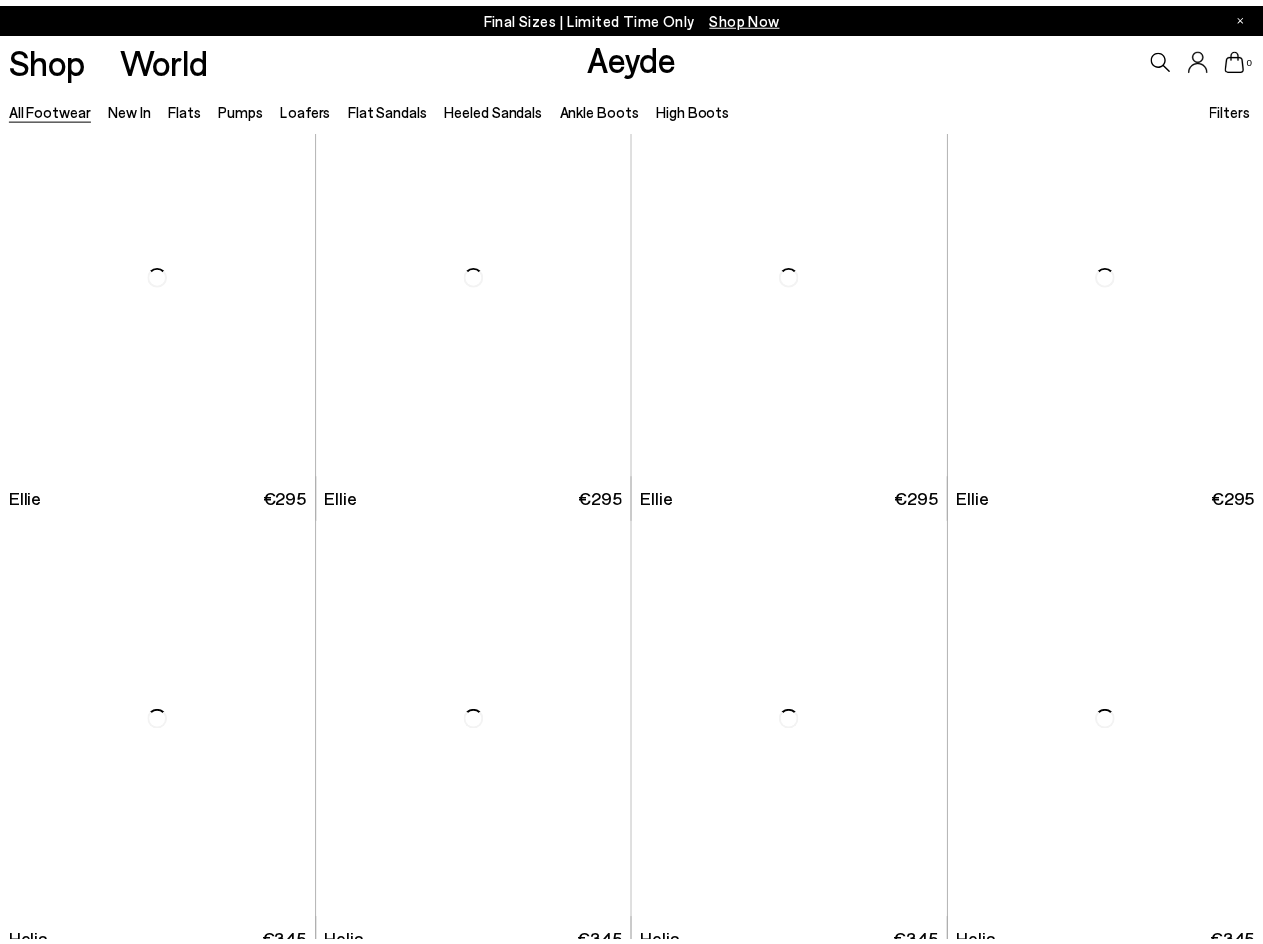 scroll, scrollTop: 0, scrollLeft: 0, axis: both 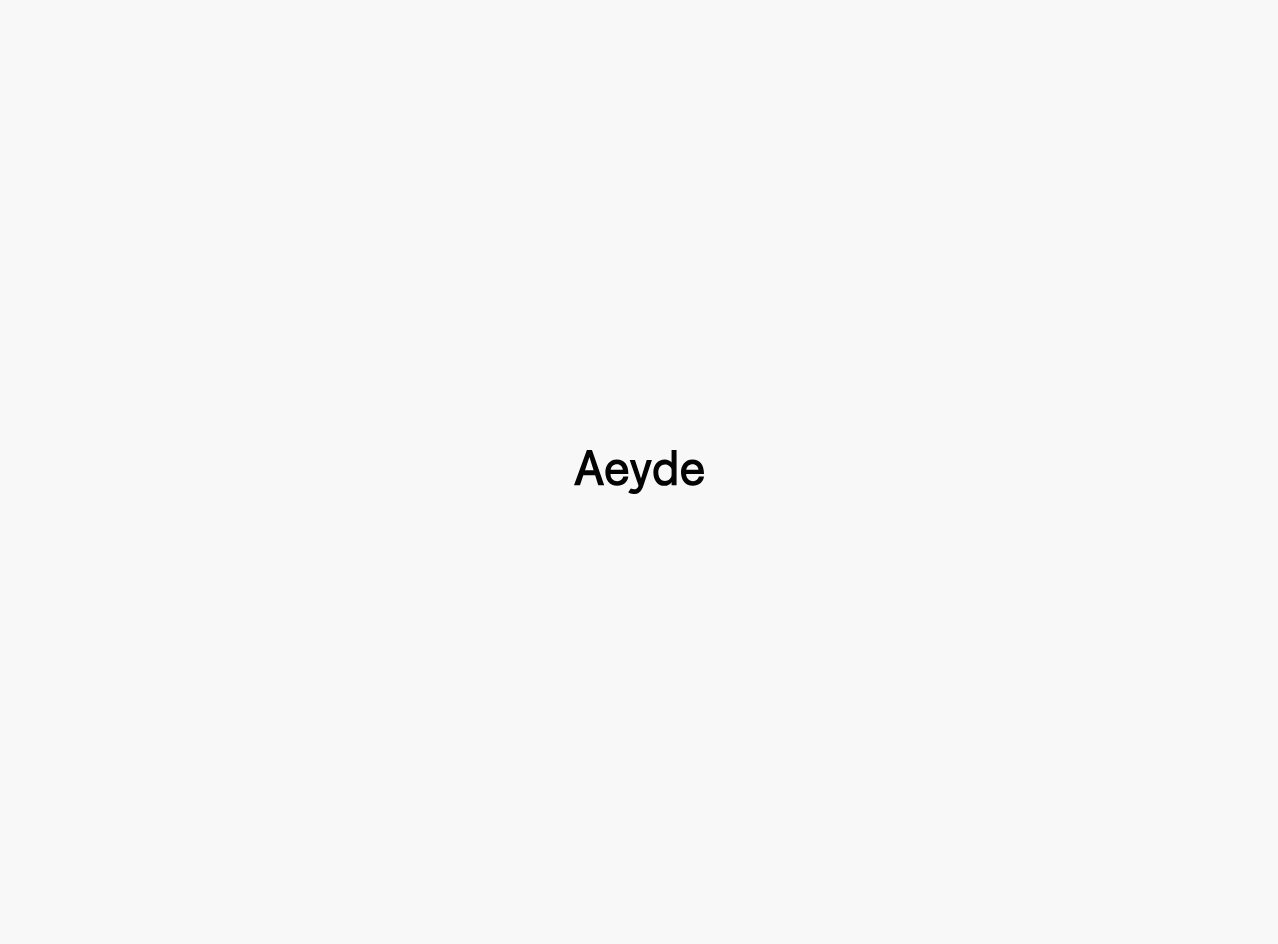 type 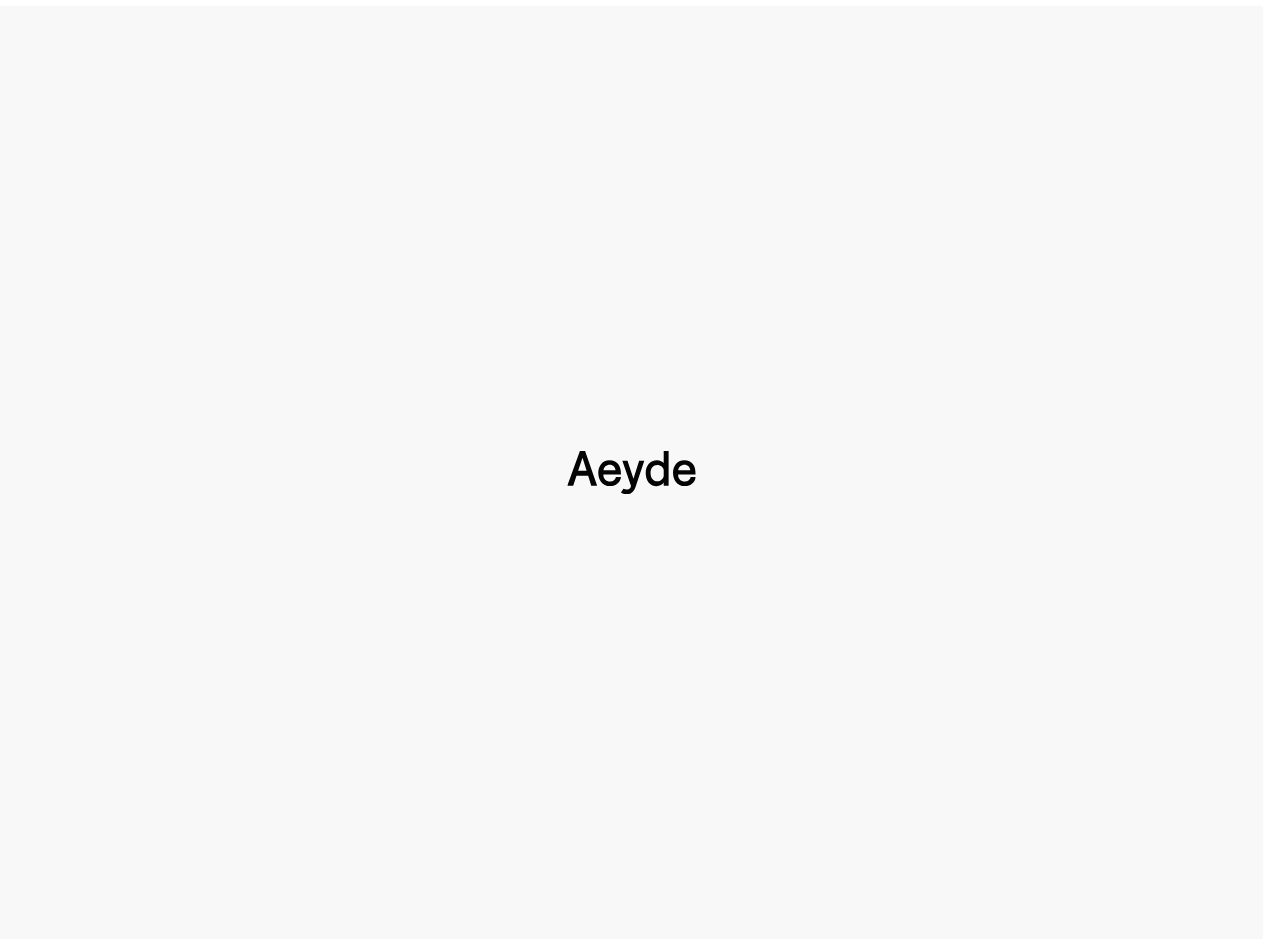 scroll, scrollTop: 0, scrollLeft: 0, axis: both 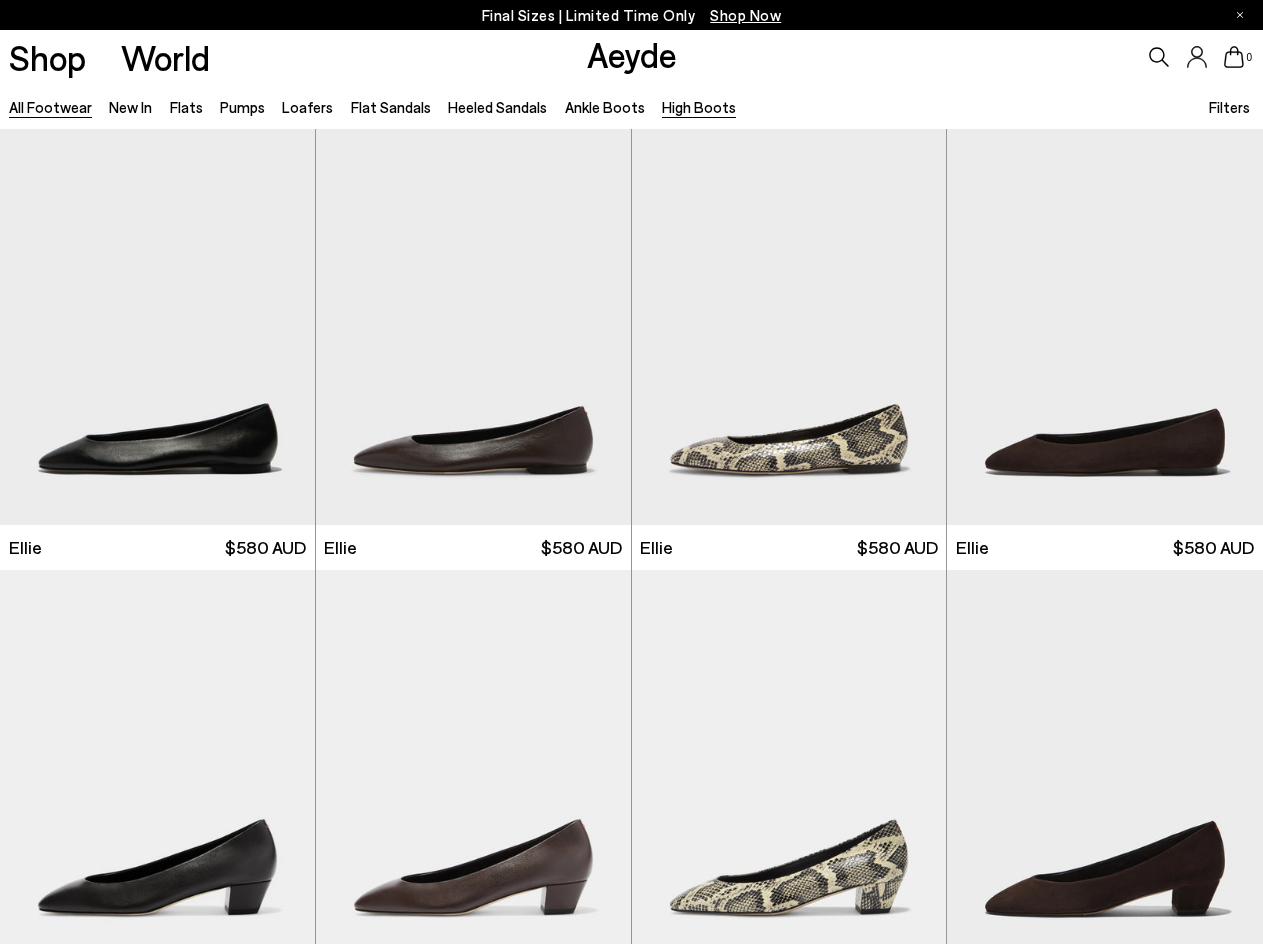 click on "High Boots" at bounding box center (699, 107) 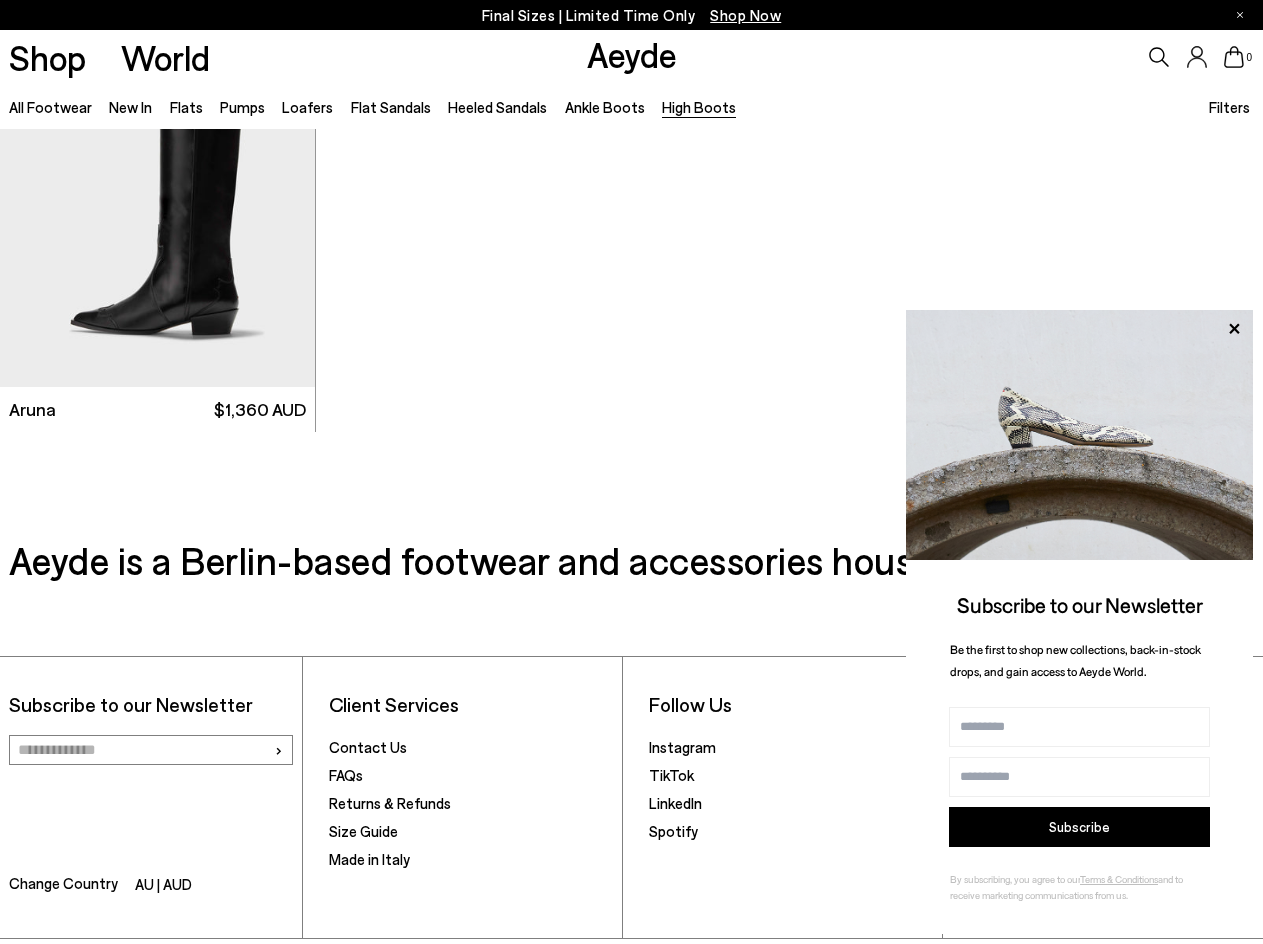 scroll, scrollTop: 1107, scrollLeft: 0, axis: vertical 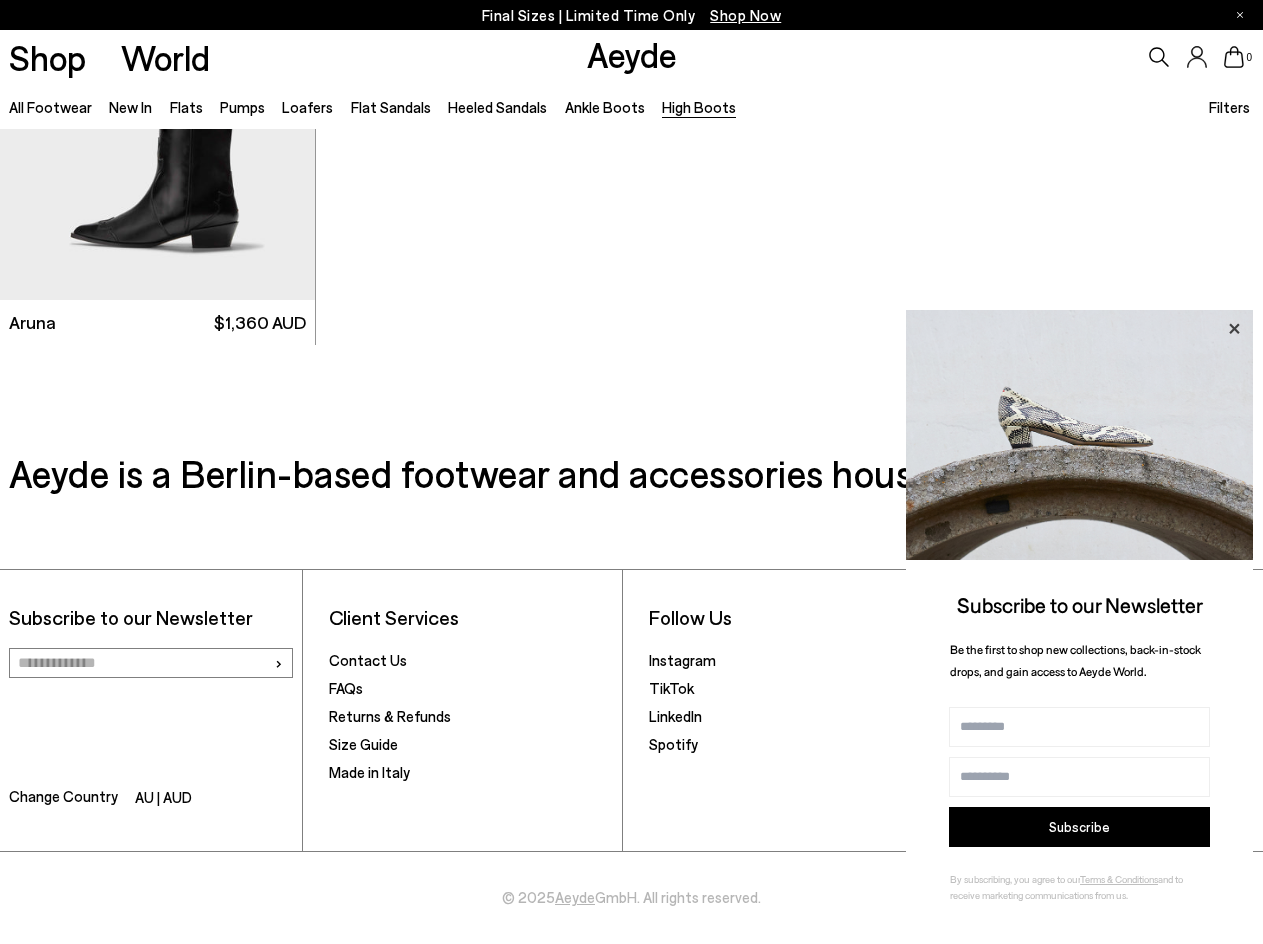 click 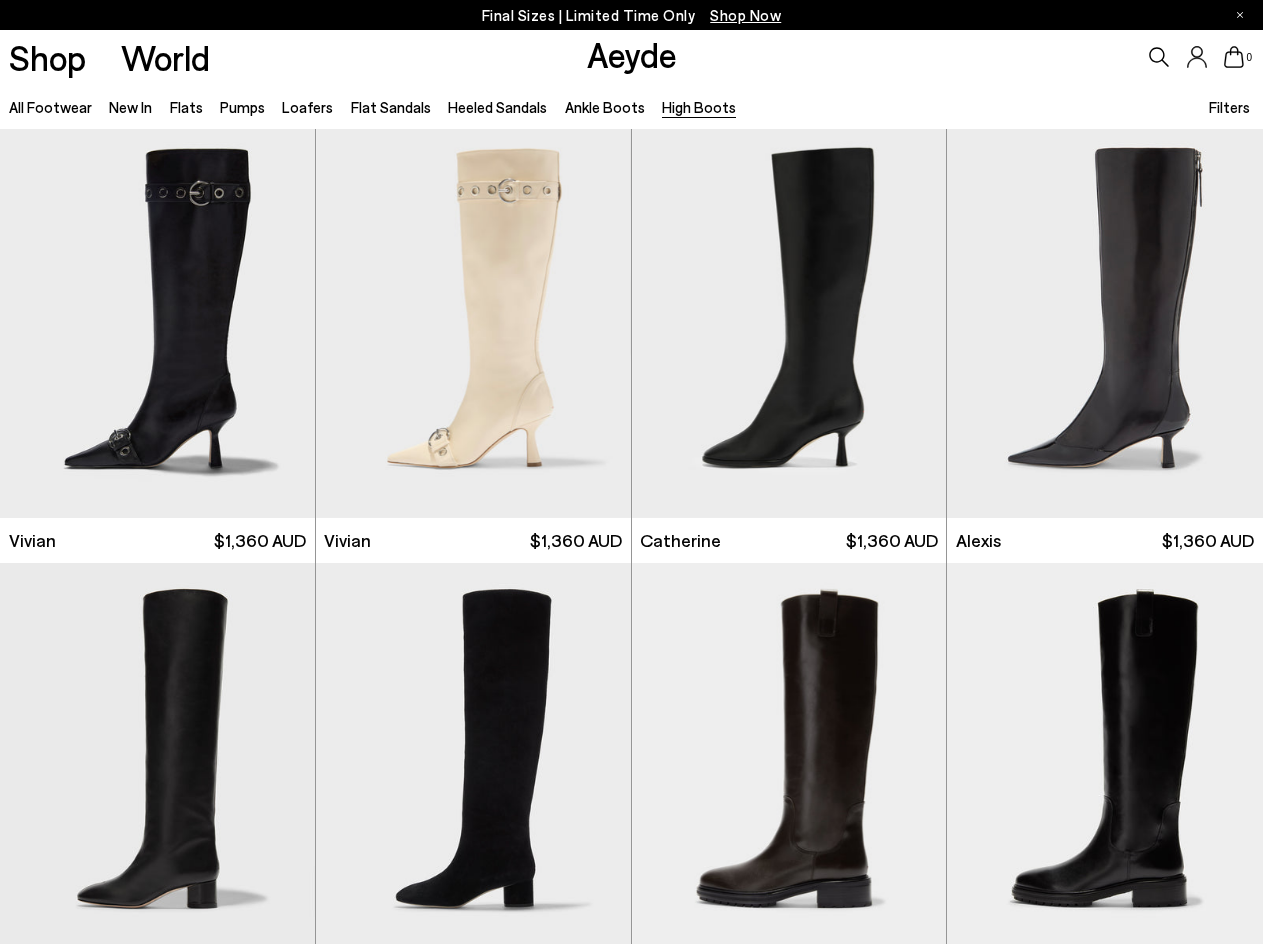 scroll, scrollTop: 0, scrollLeft: 0, axis: both 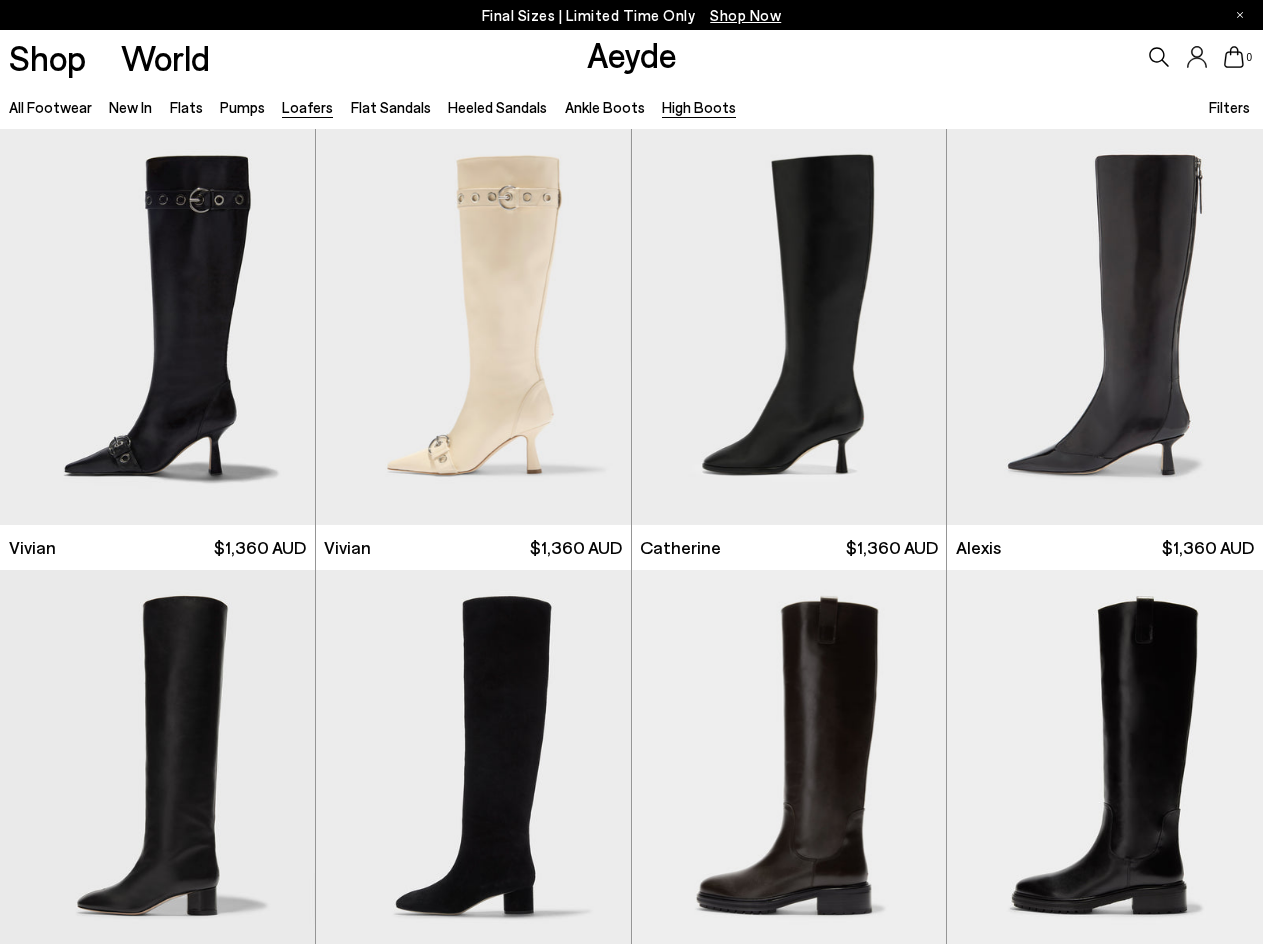 click on "Loafers" at bounding box center (307, 107) 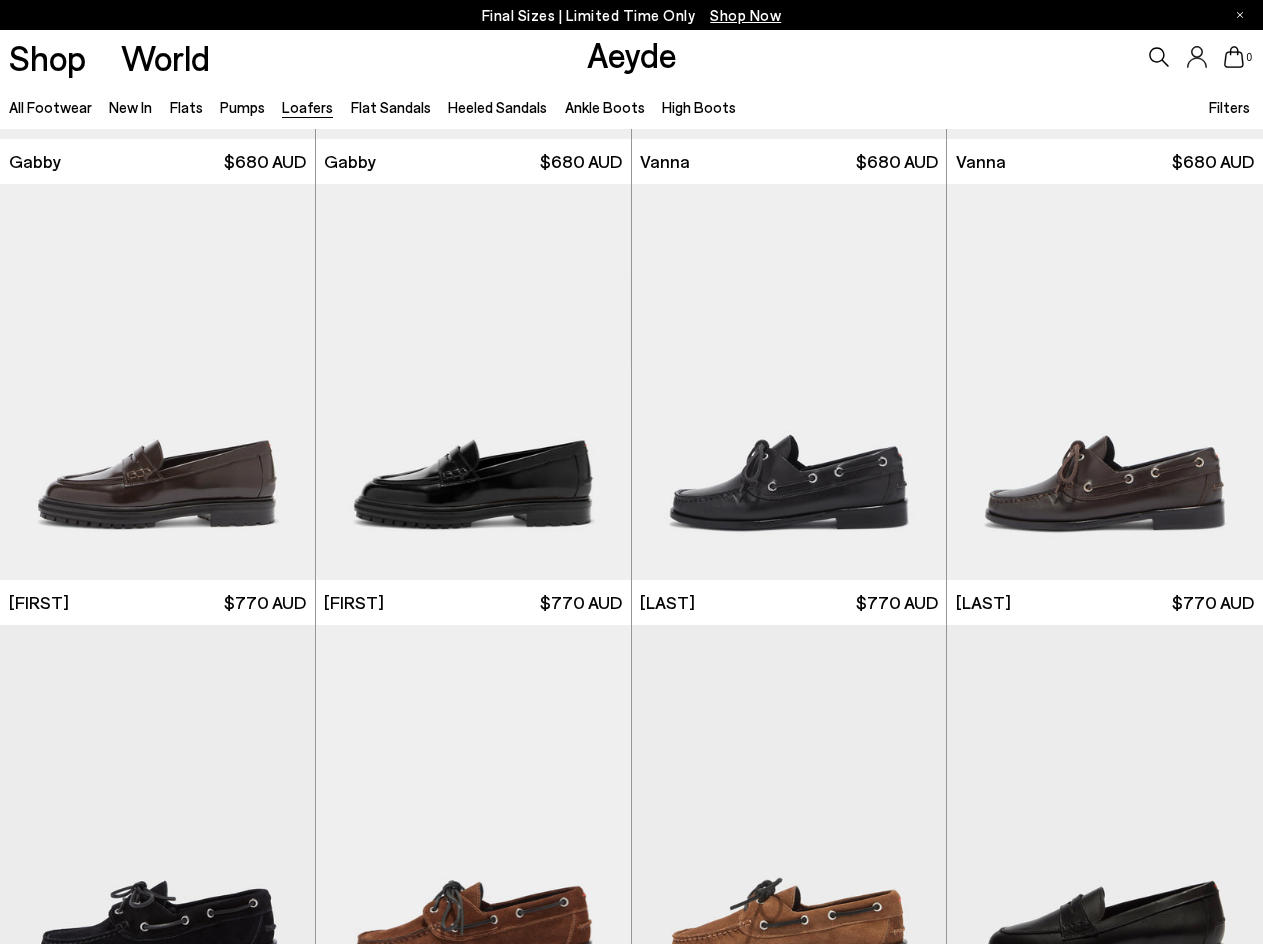 scroll, scrollTop: 0, scrollLeft: 0, axis: both 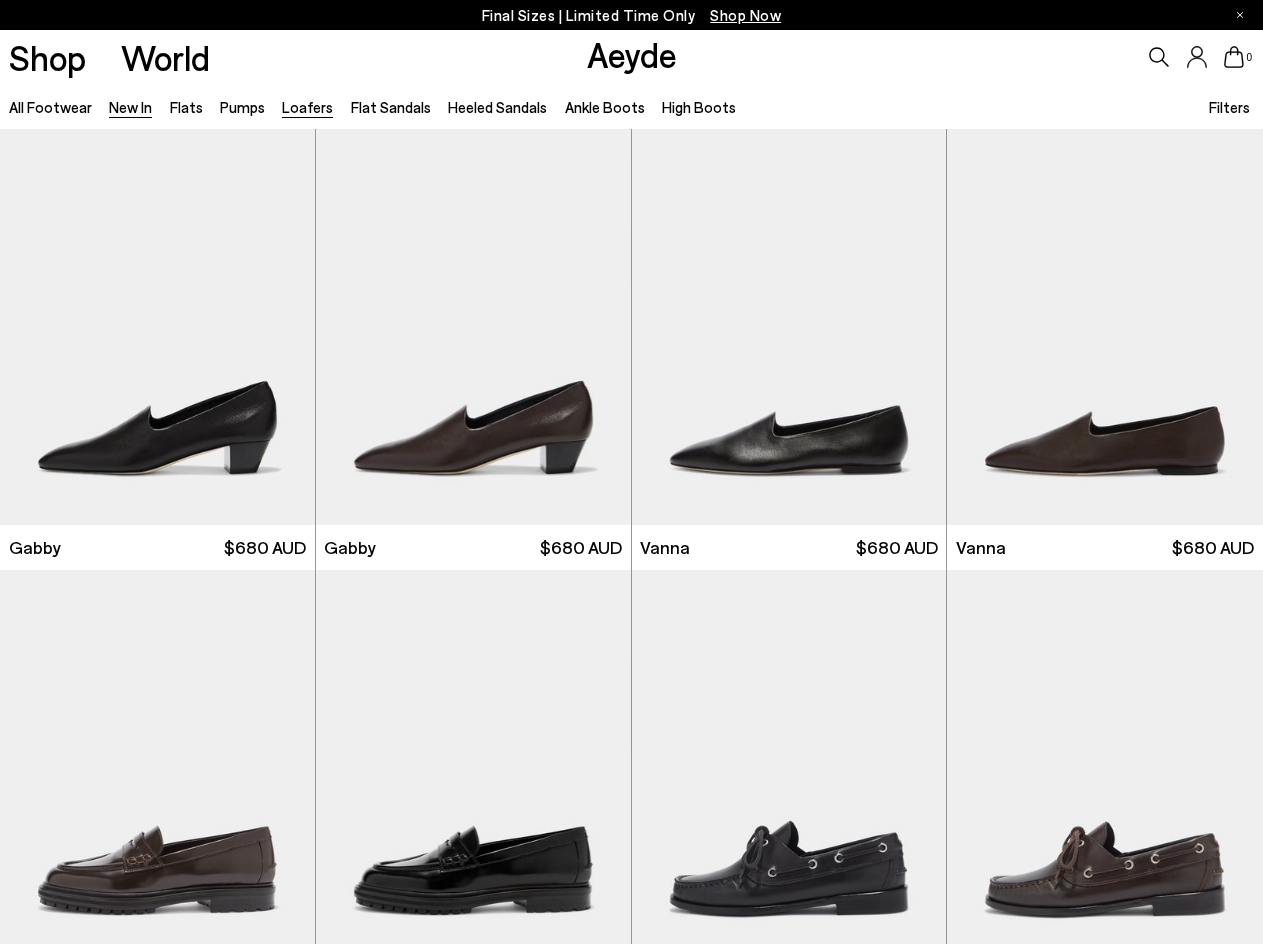 click on "New In" at bounding box center (130, 107) 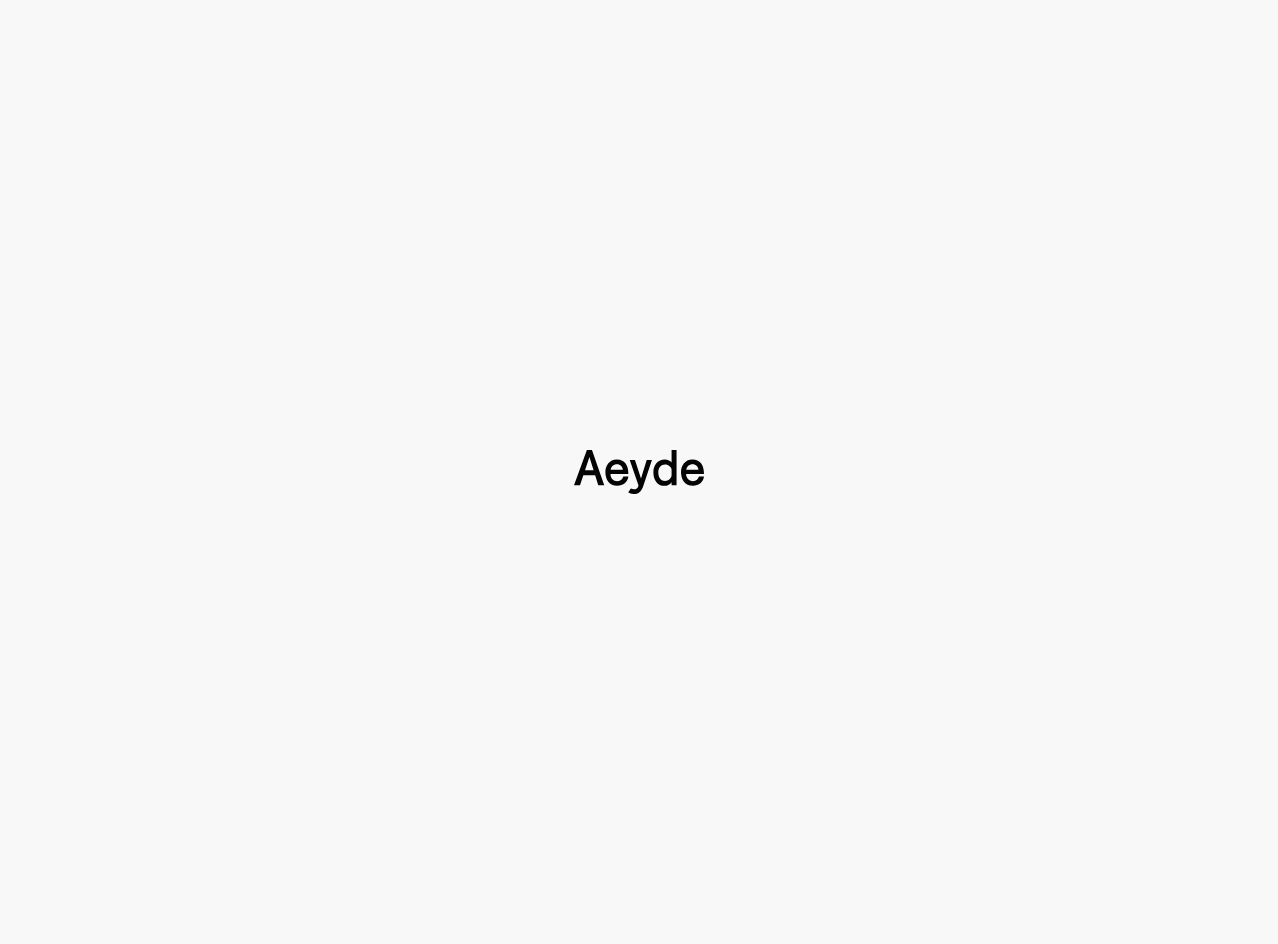 type 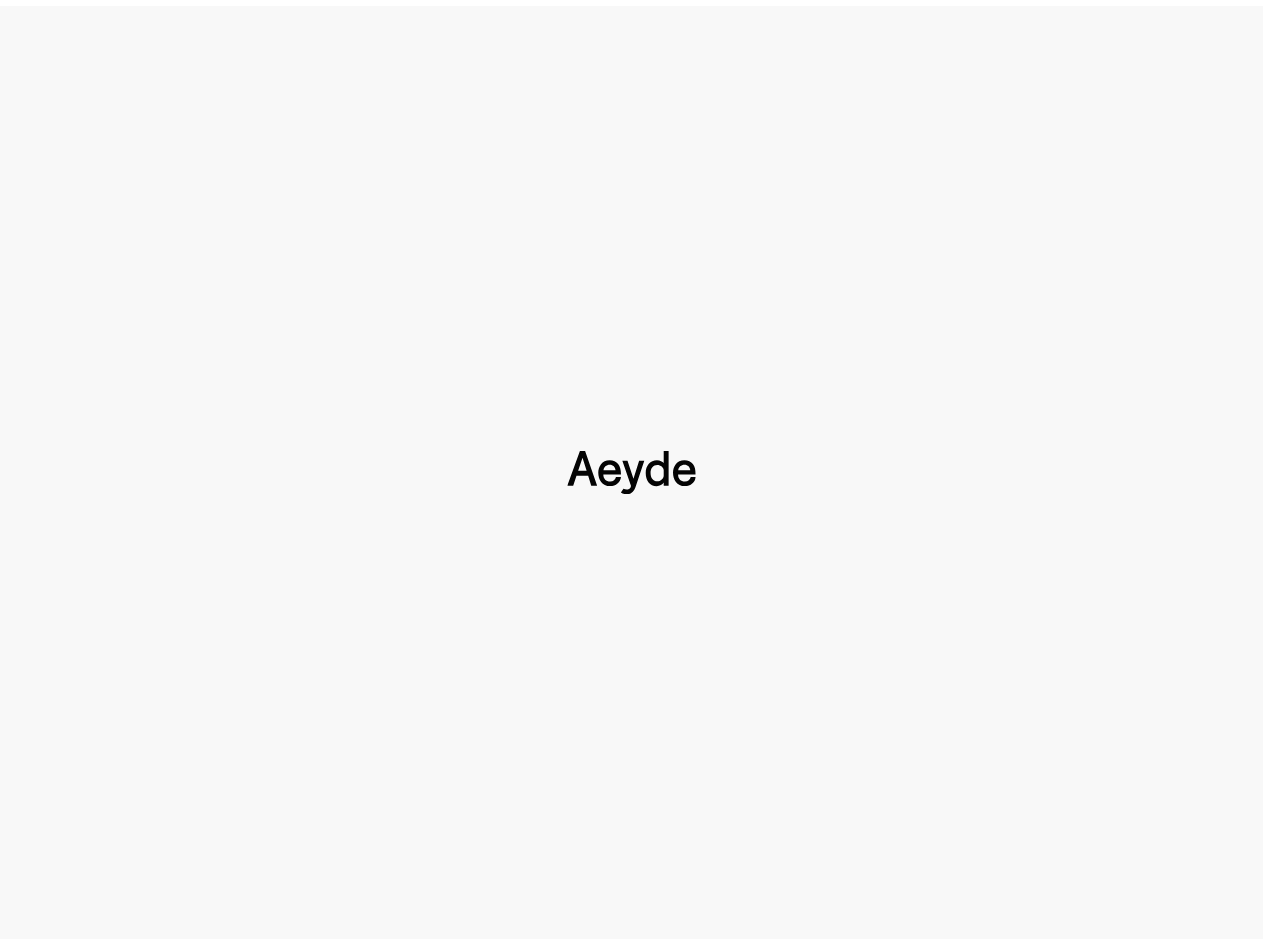 scroll, scrollTop: 0, scrollLeft: 0, axis: both 